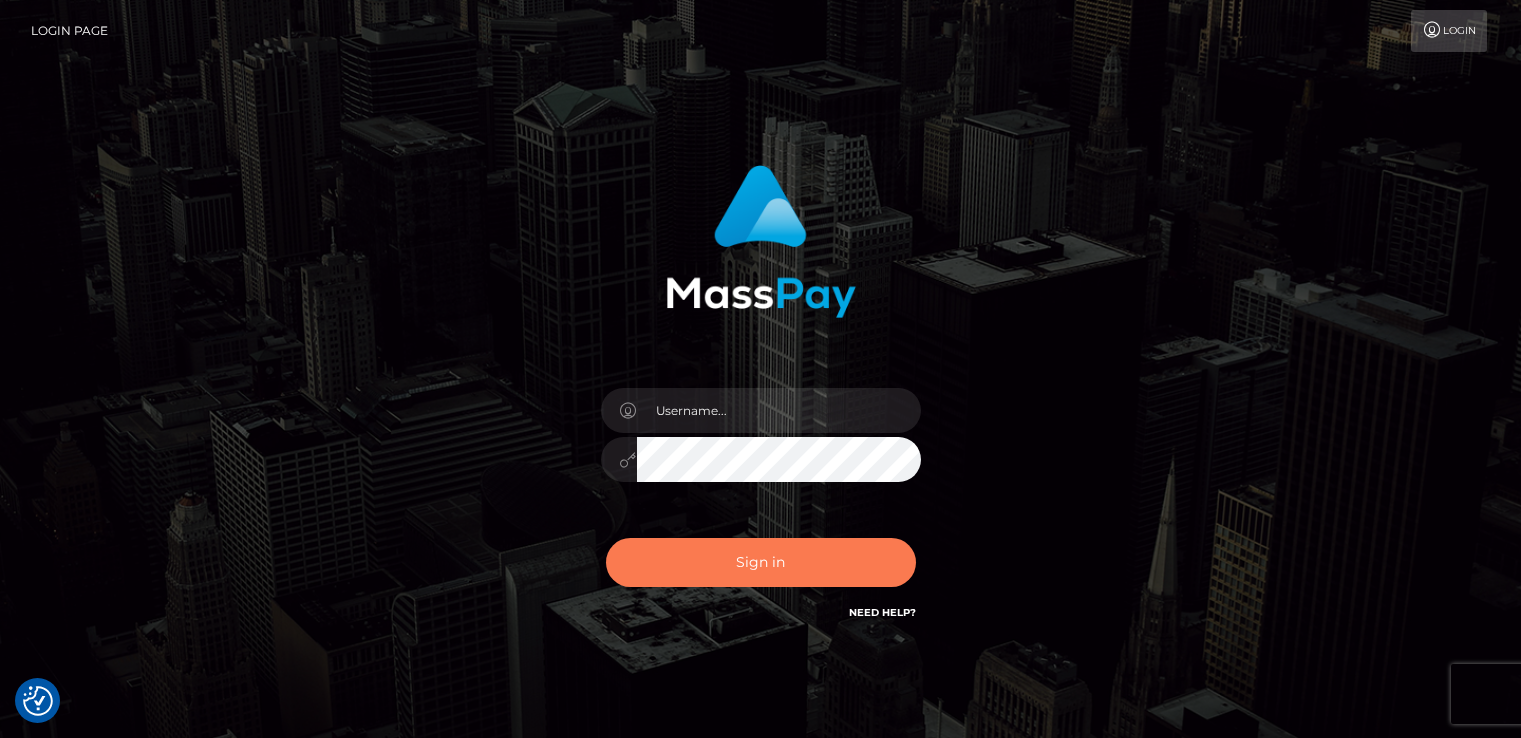 scroll, scrollTop: 0, scrollLeft: 0, axis: both 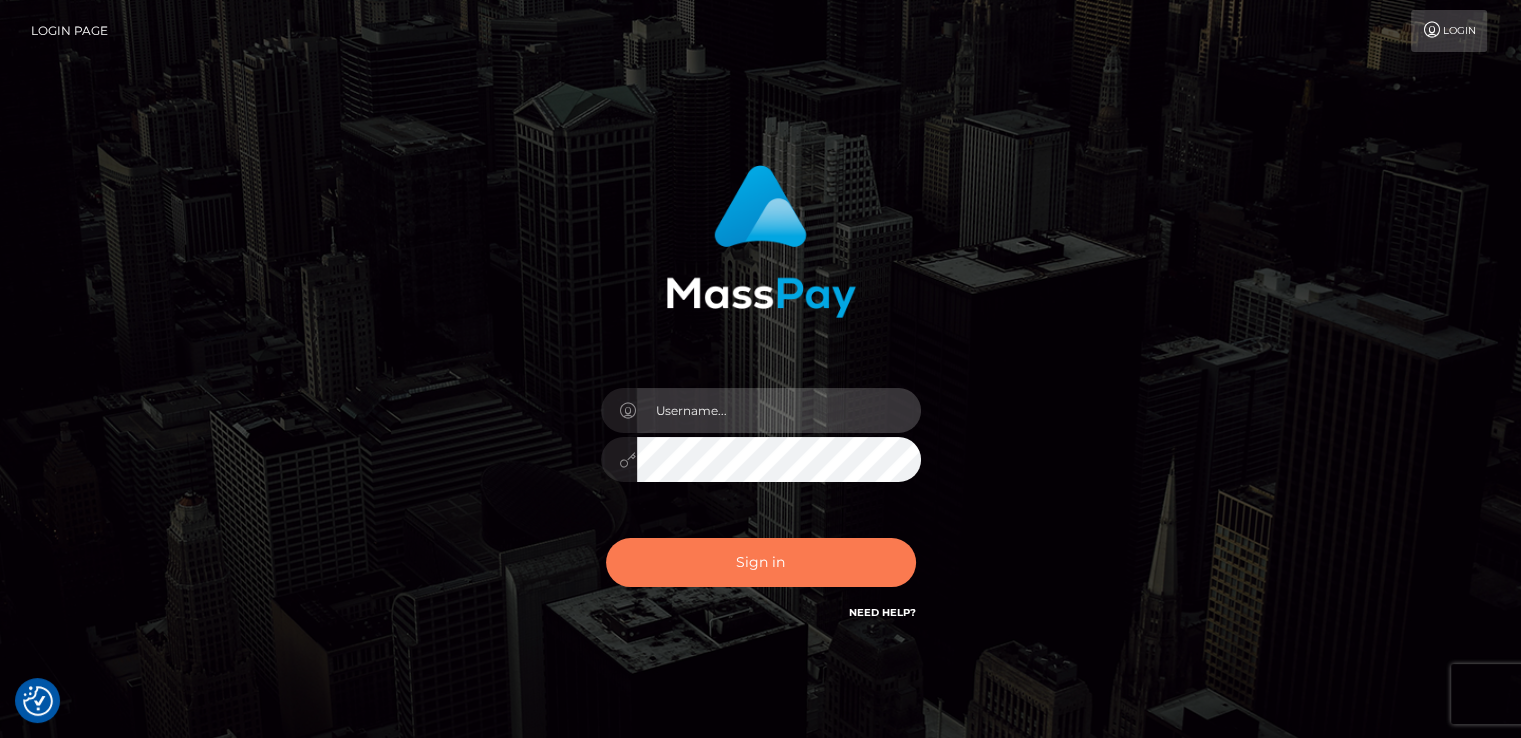 type on "catalinad" 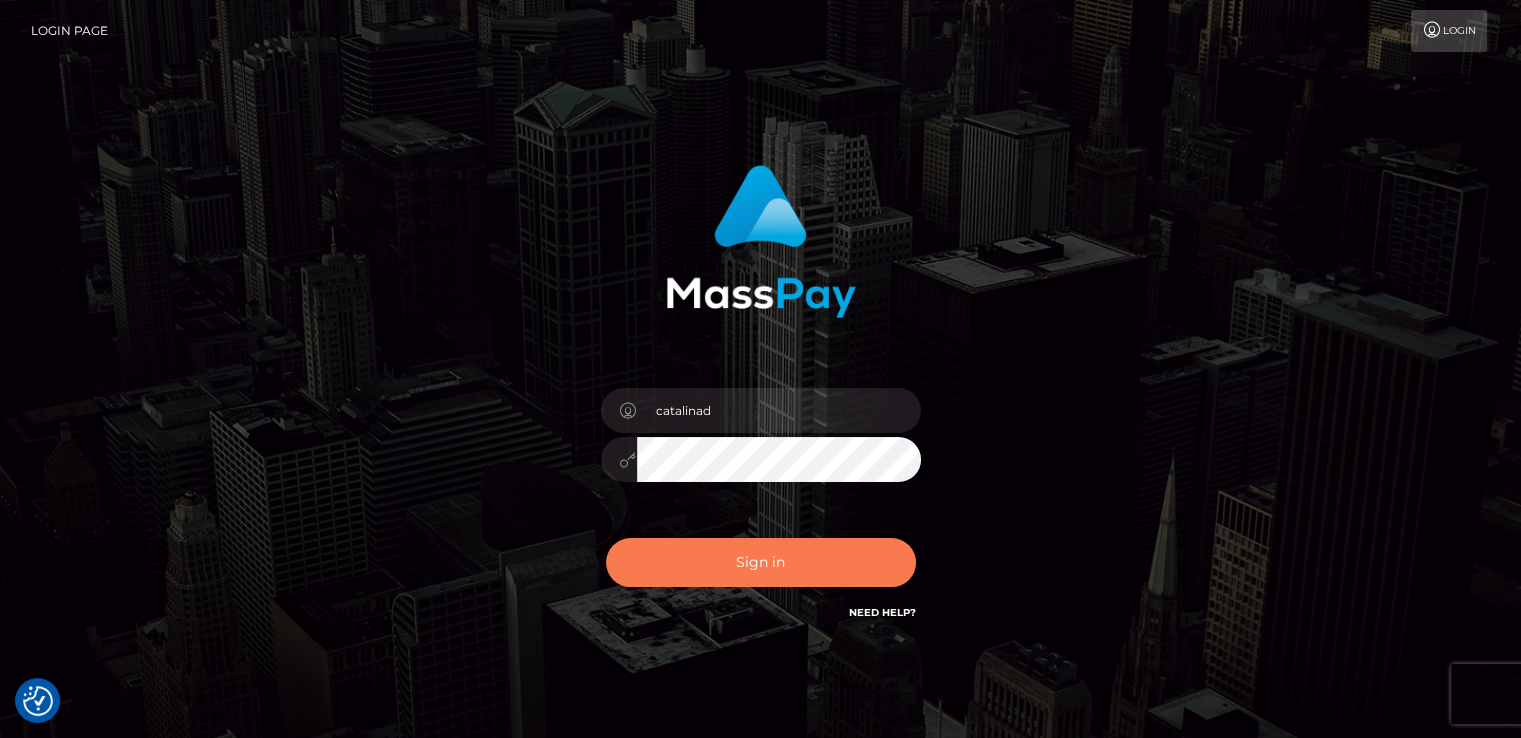 click on "Sign in" at bounding box center (761, 562) 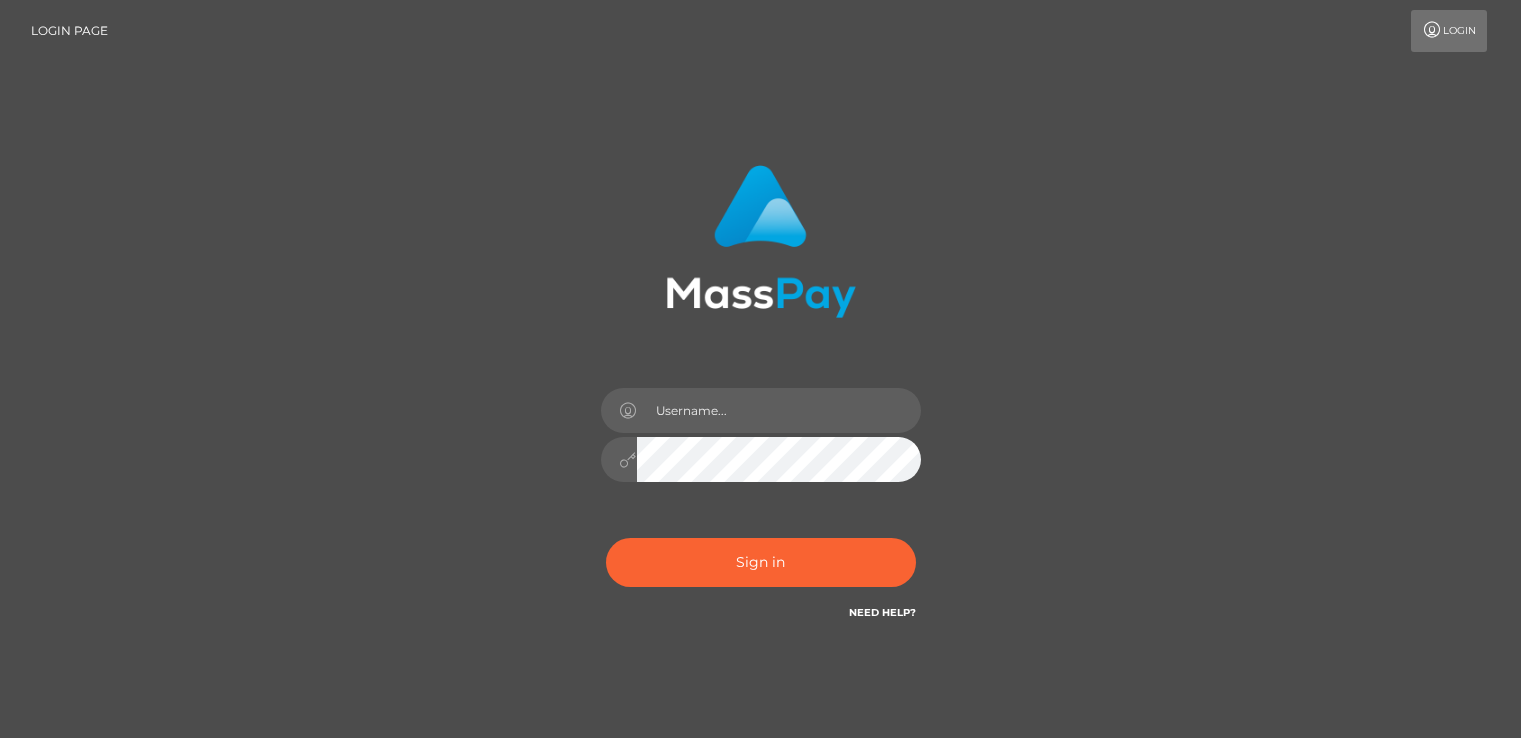 scroll, scrollTop: 0, scrollLeft: 0, axis: both 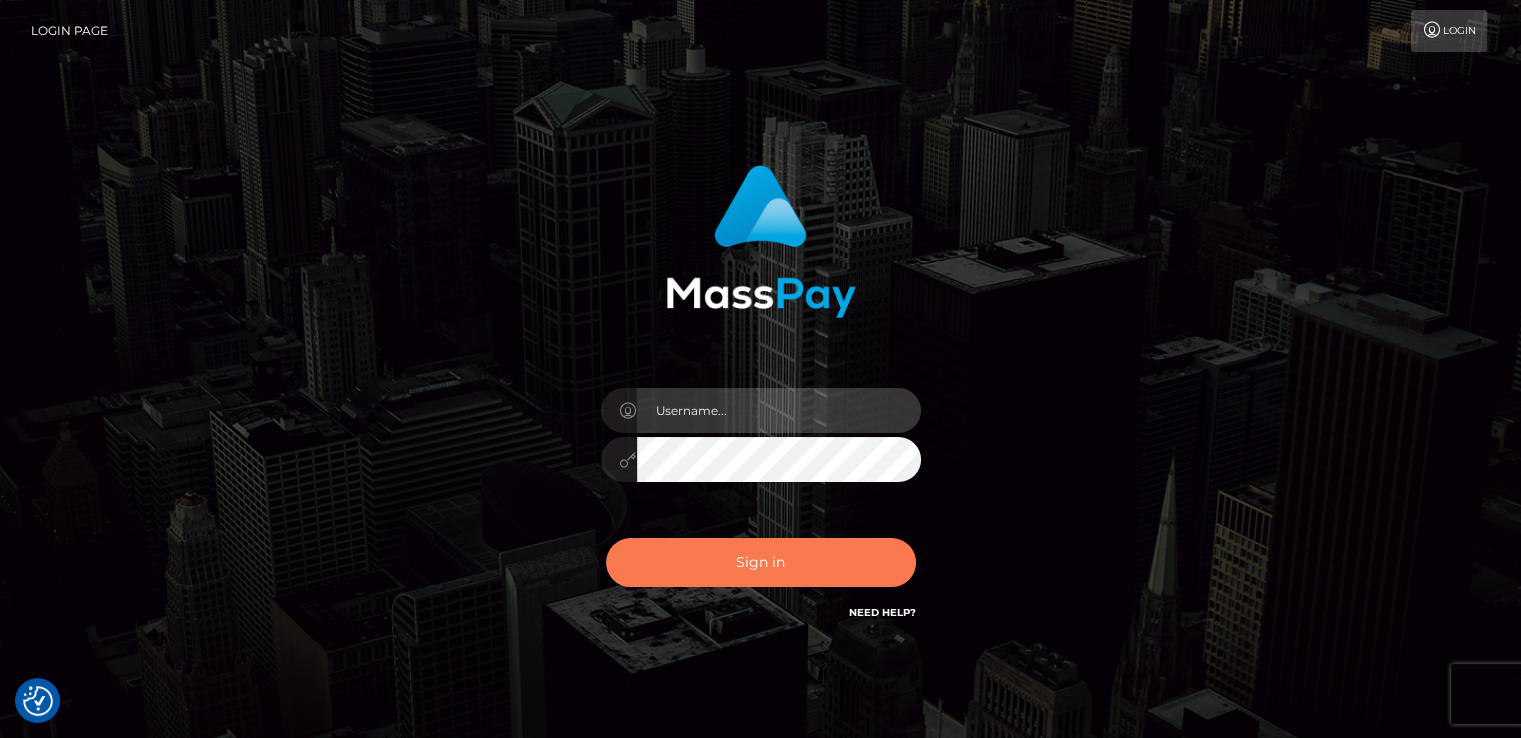 type on "catalinad" 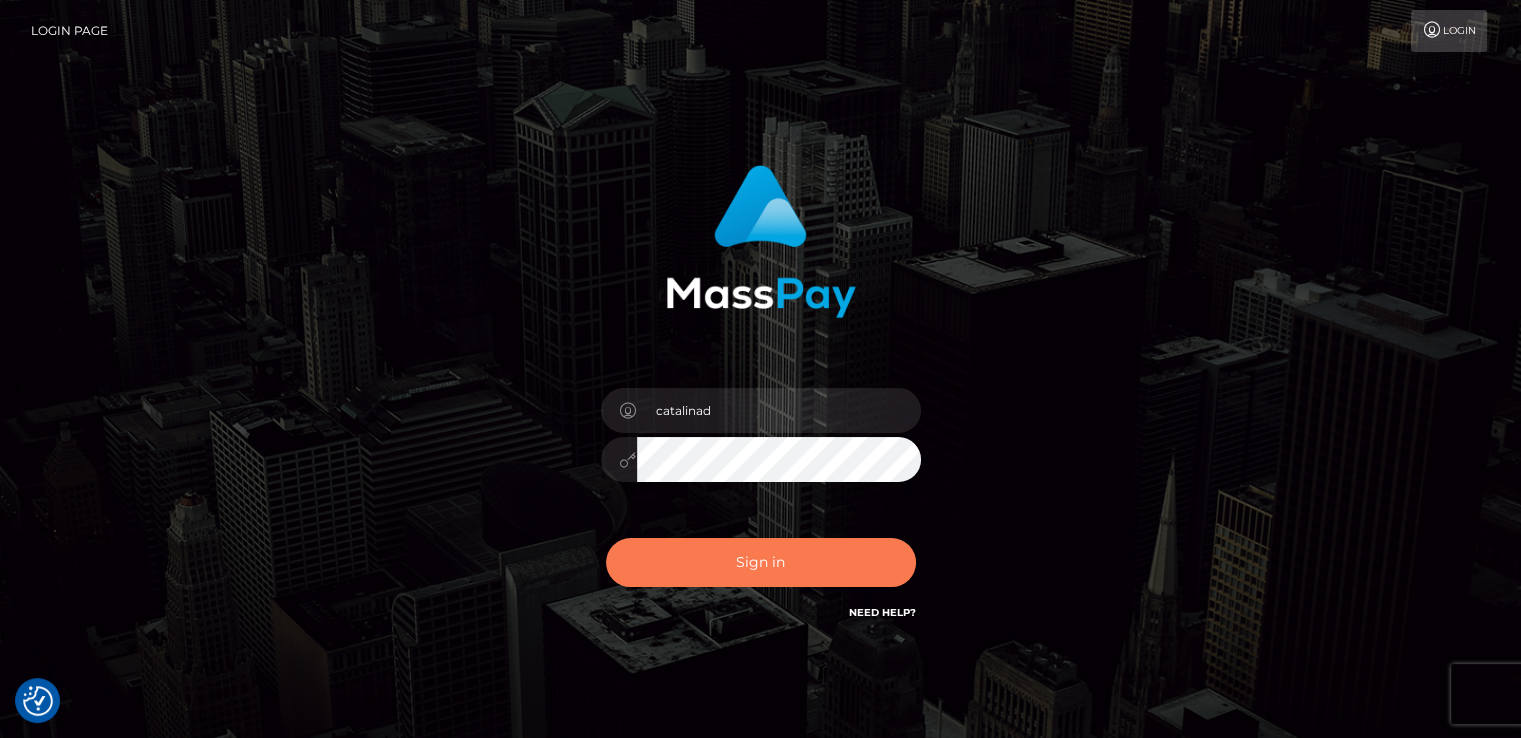 click on "Sign in" at bounding box center [761, 562] 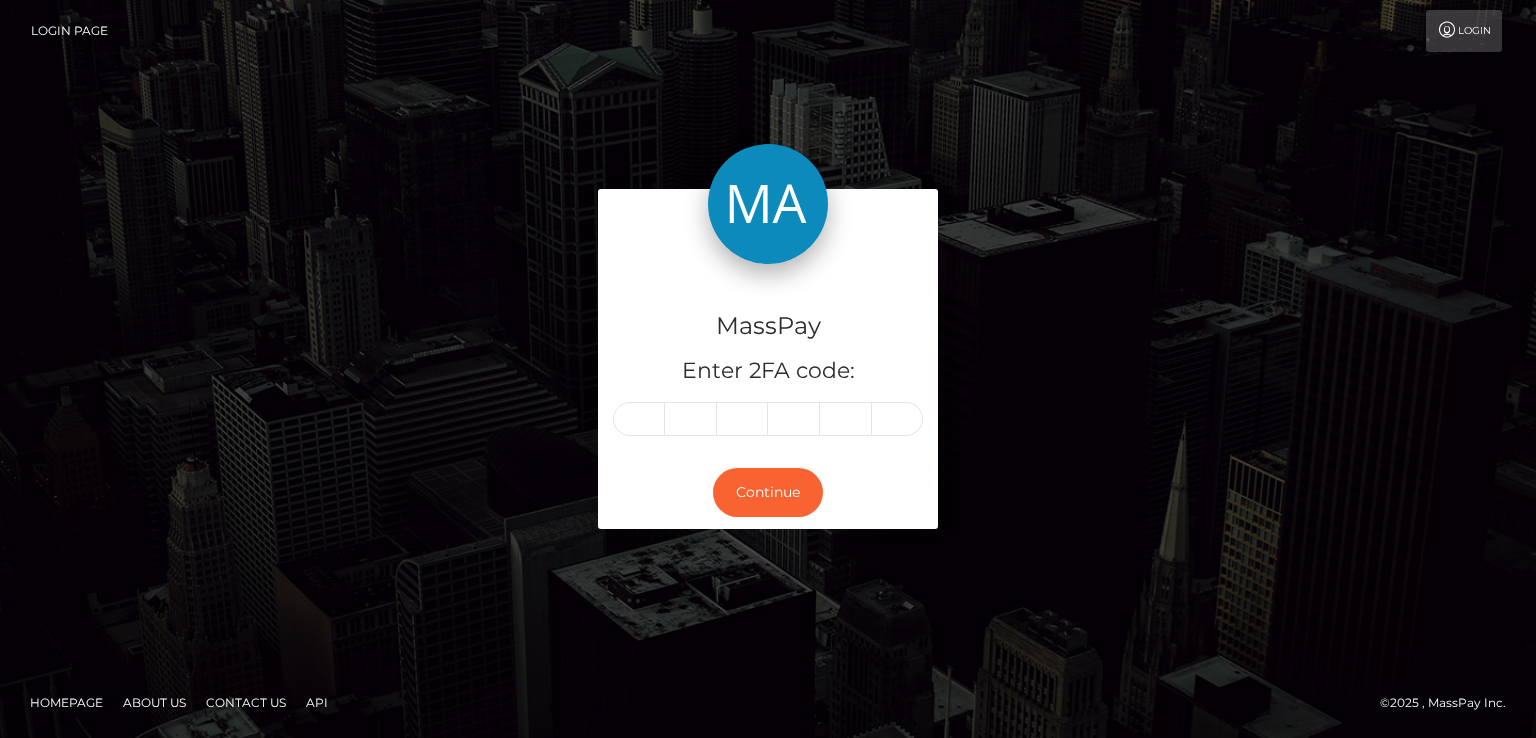 scroll, scrollTop: 0, scrollLeft: 0, axis: both 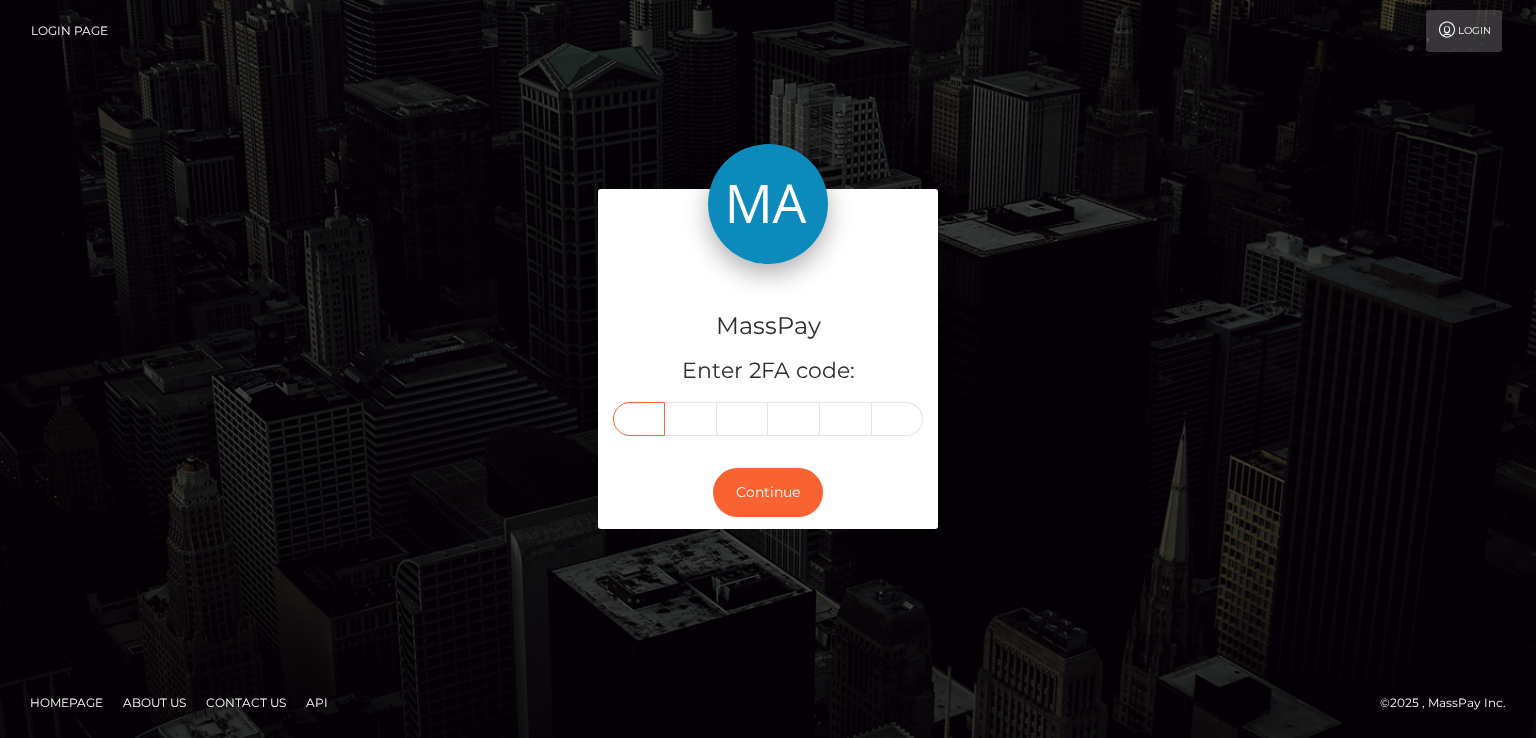 click at bounding box center (639, 419) 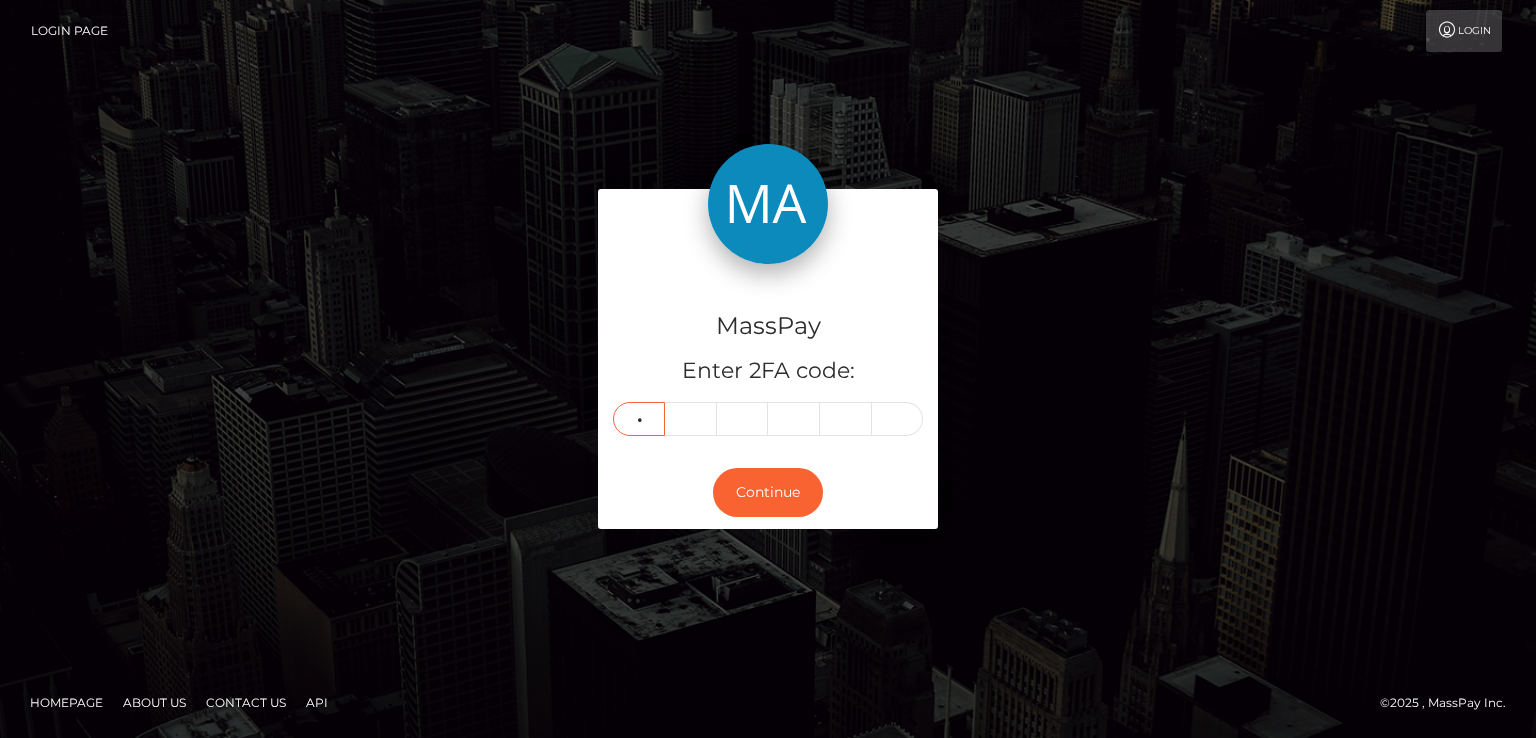 type on "9" 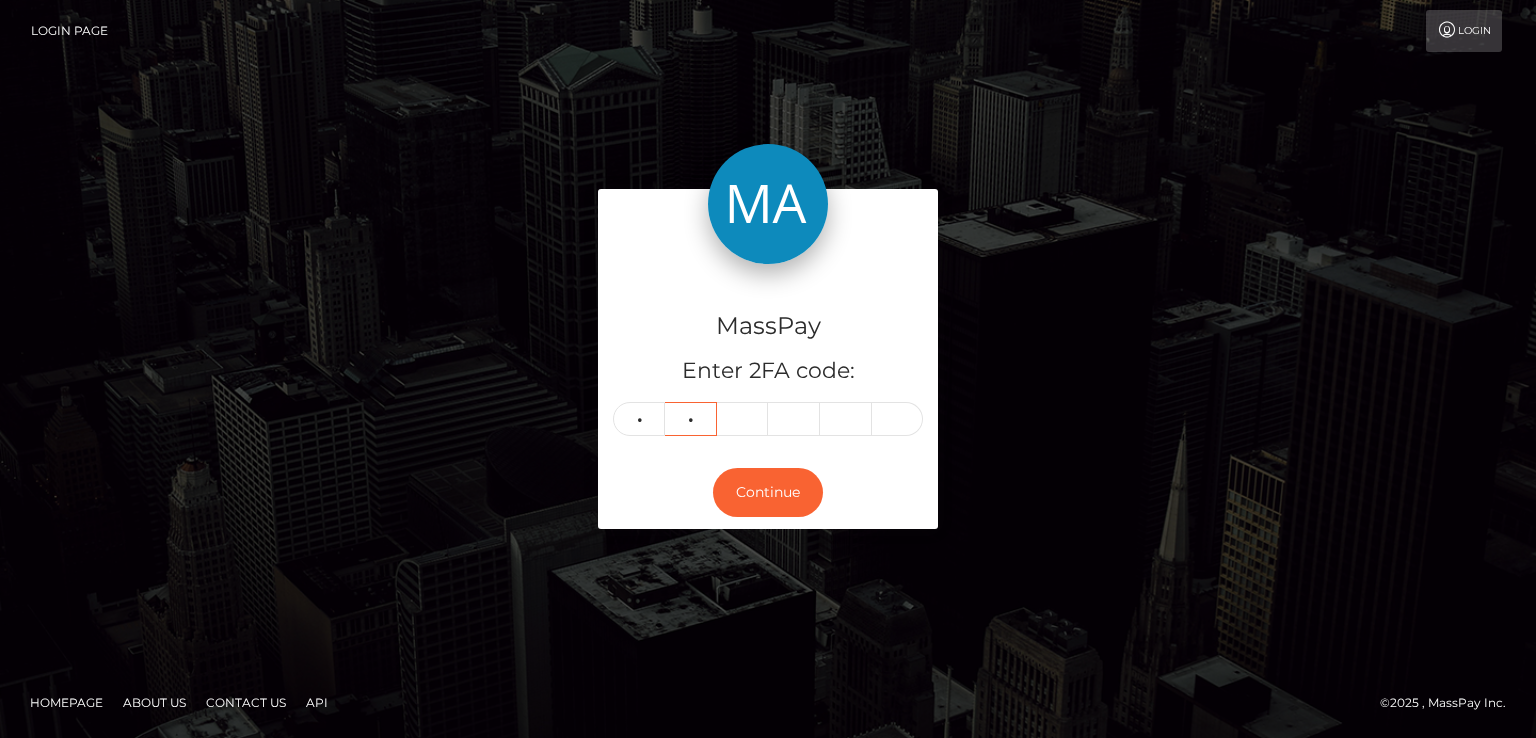 type on "9" 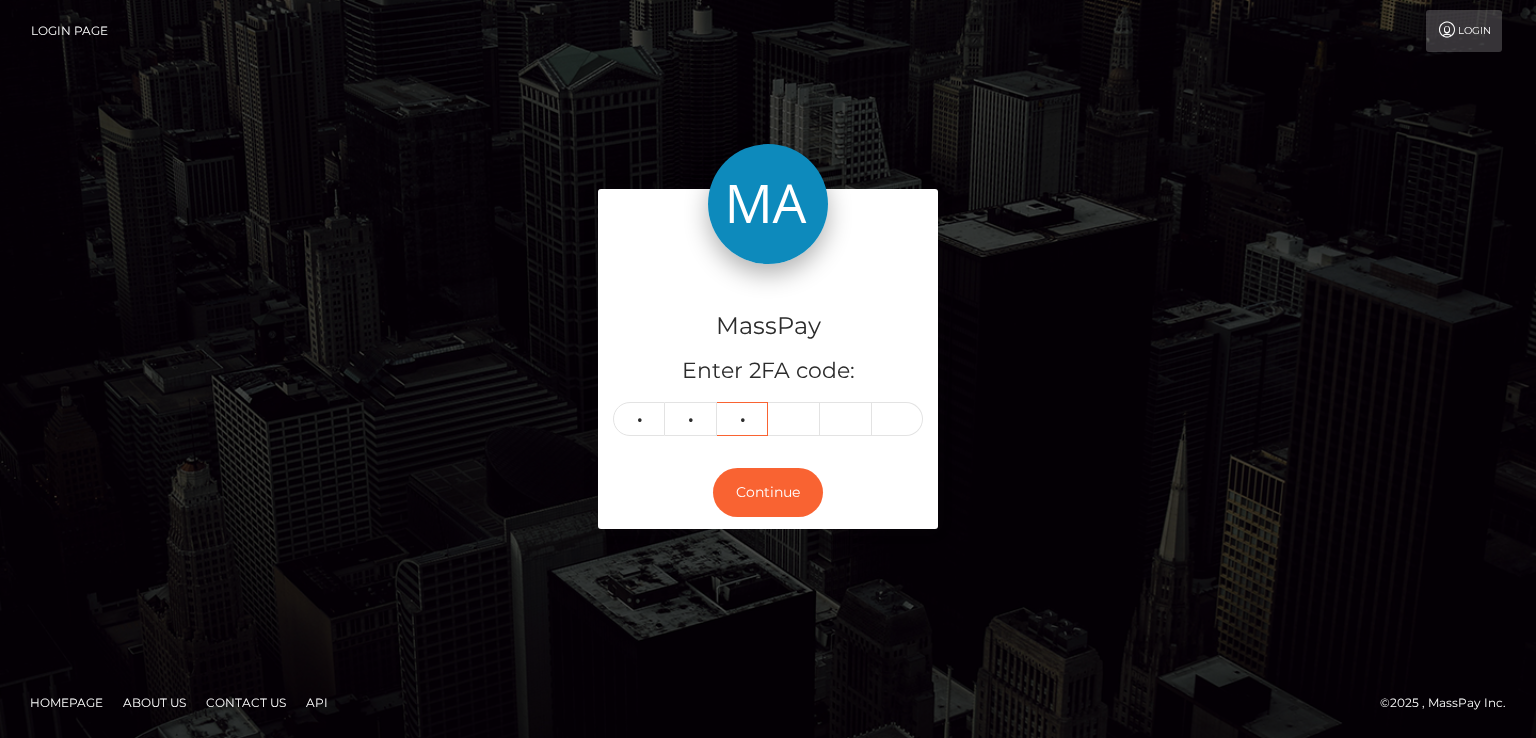 type on "1" 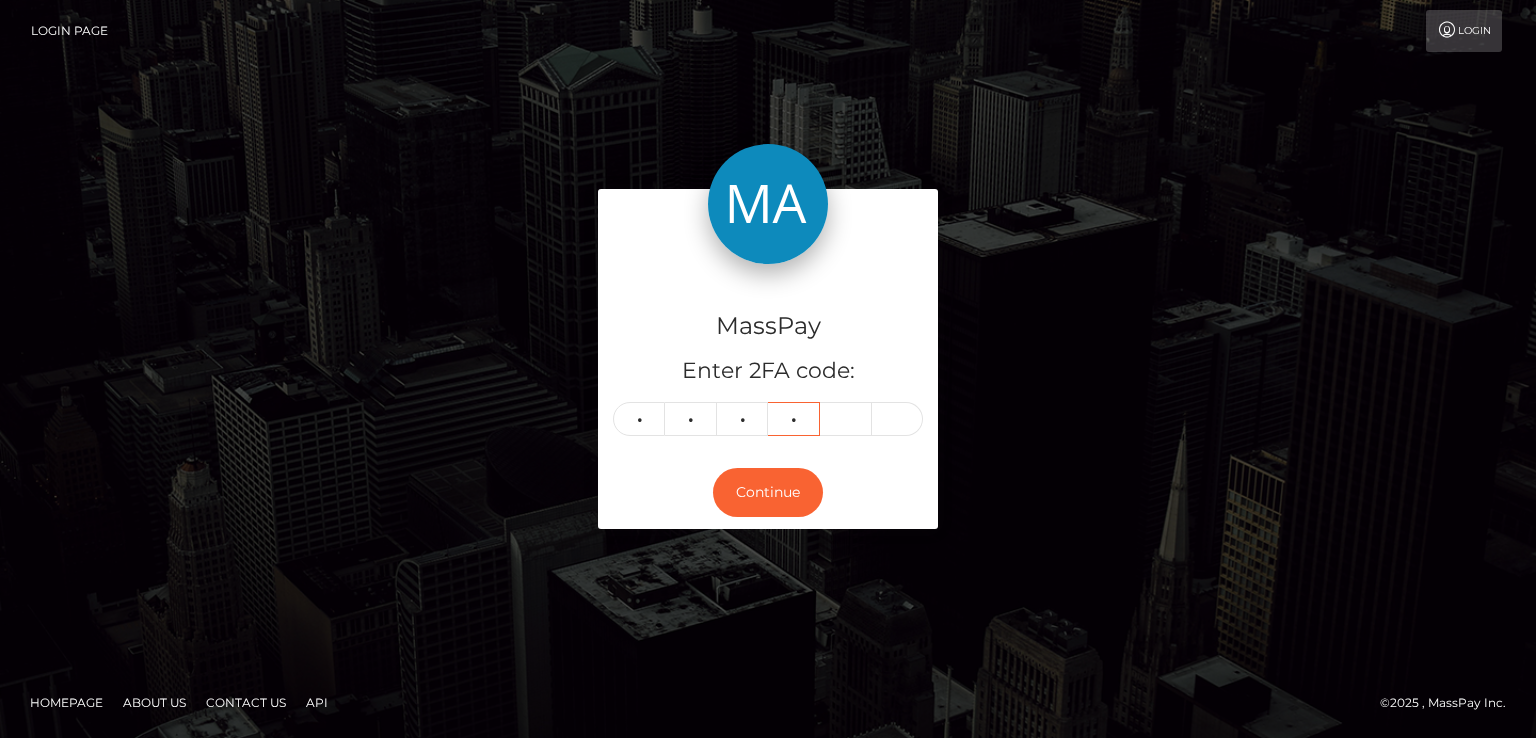 type on "3" 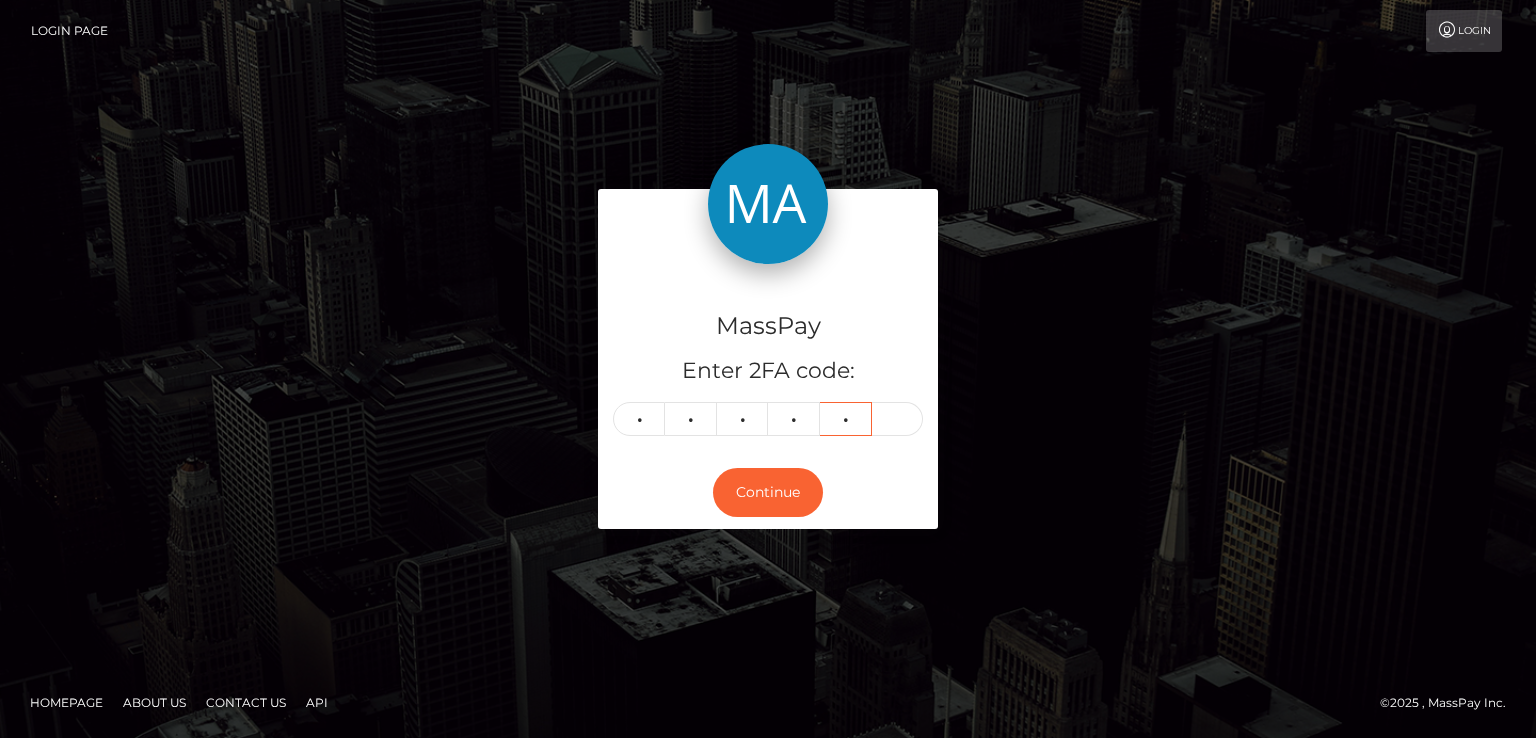 type on "9" 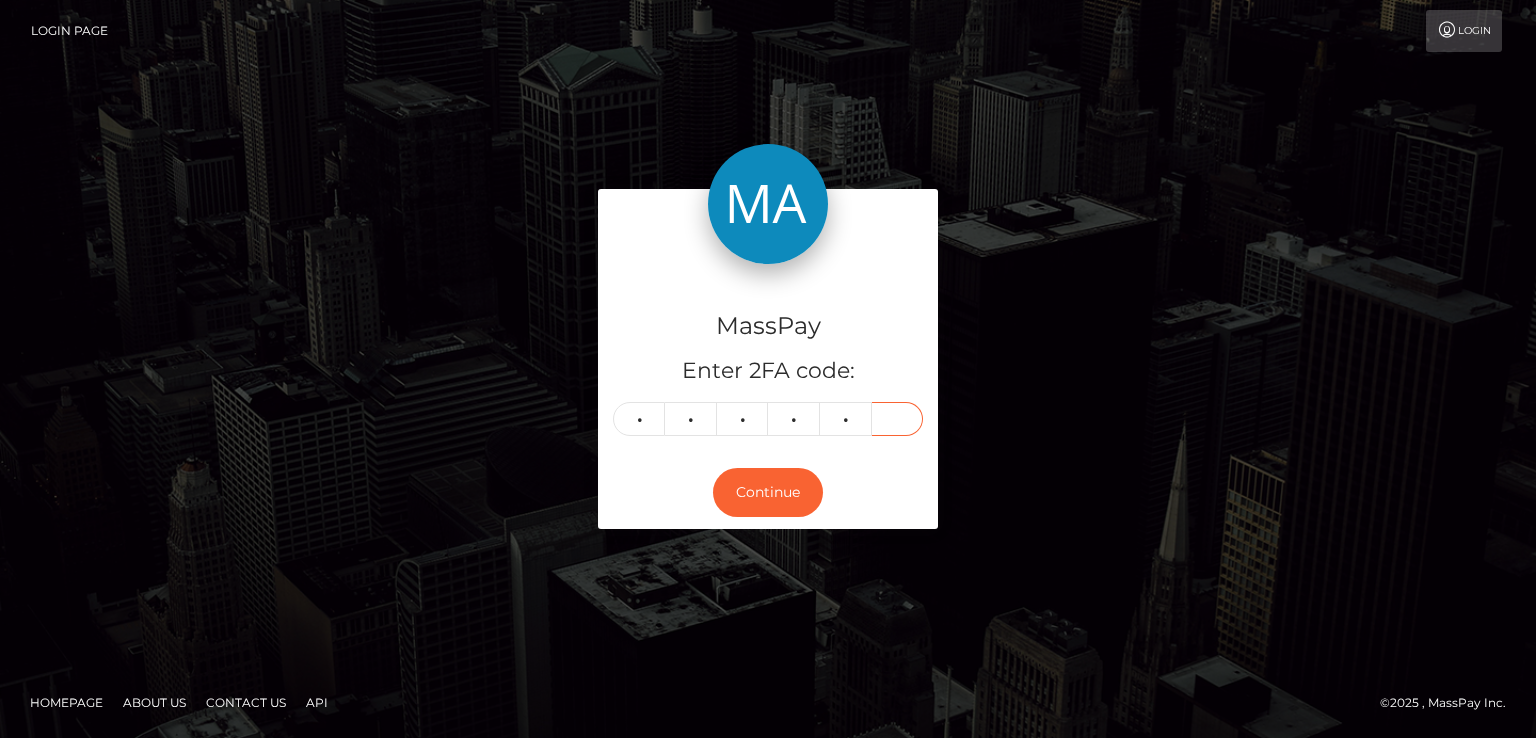 type on "9" 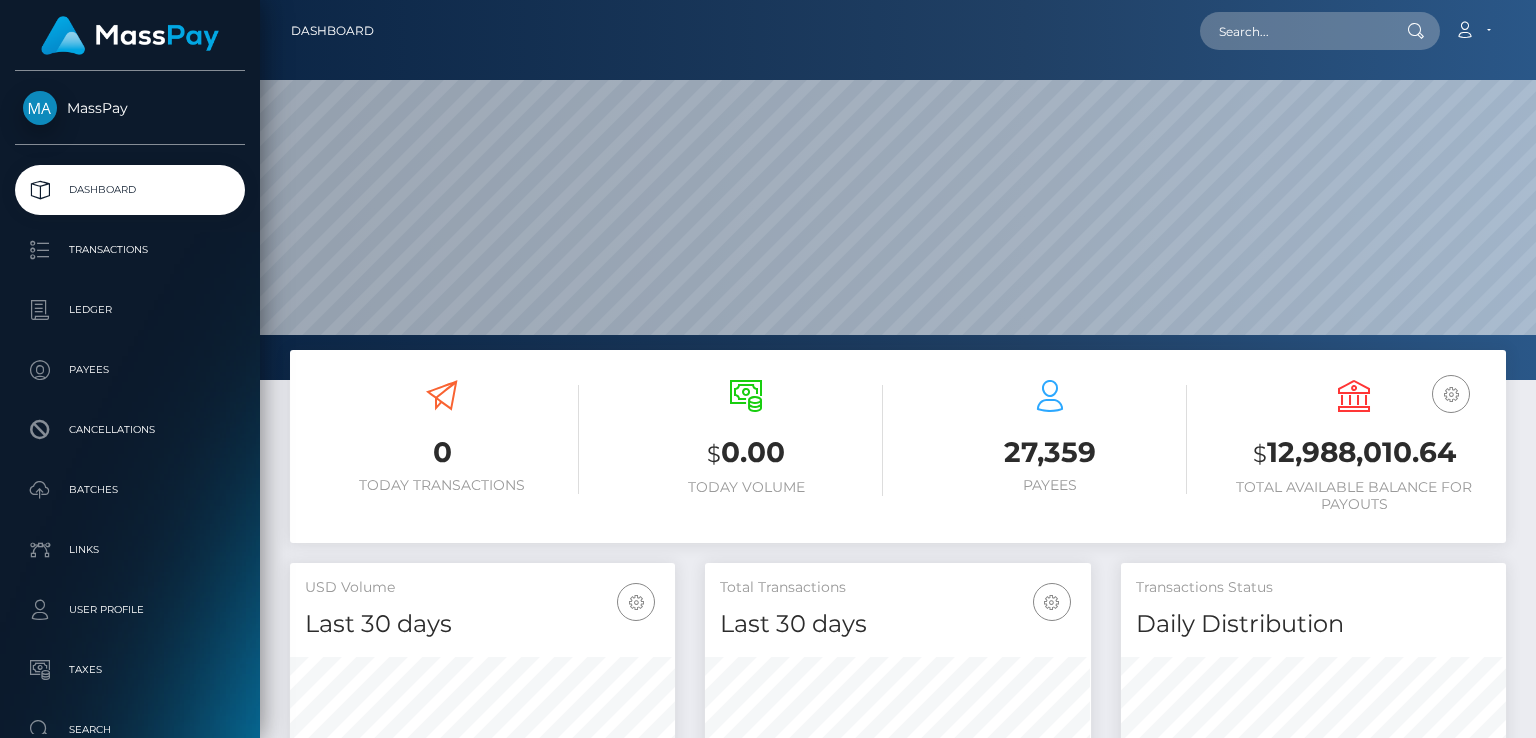 scroll, scrollTop: 0, scrollLeft: 0, axis: both 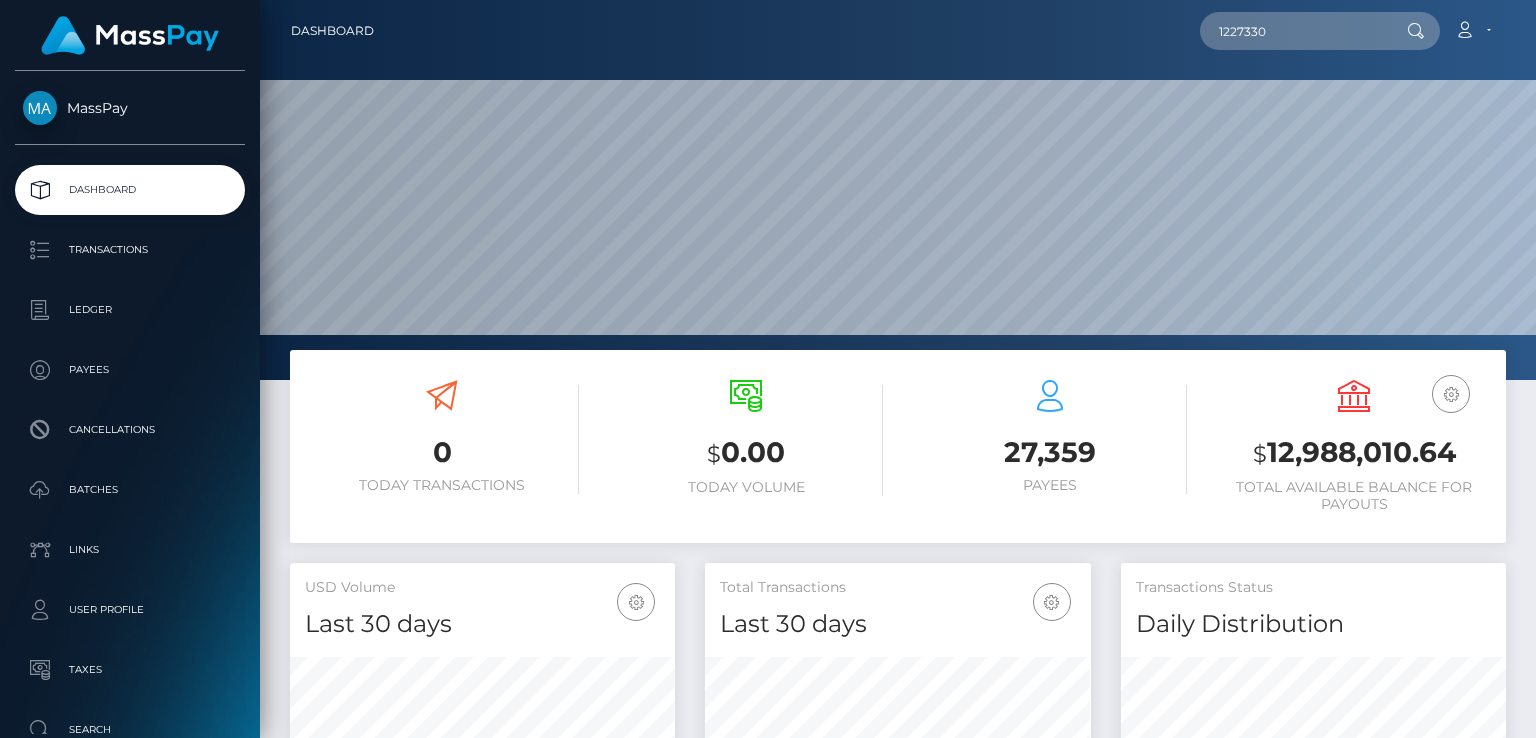 type on "1227330" 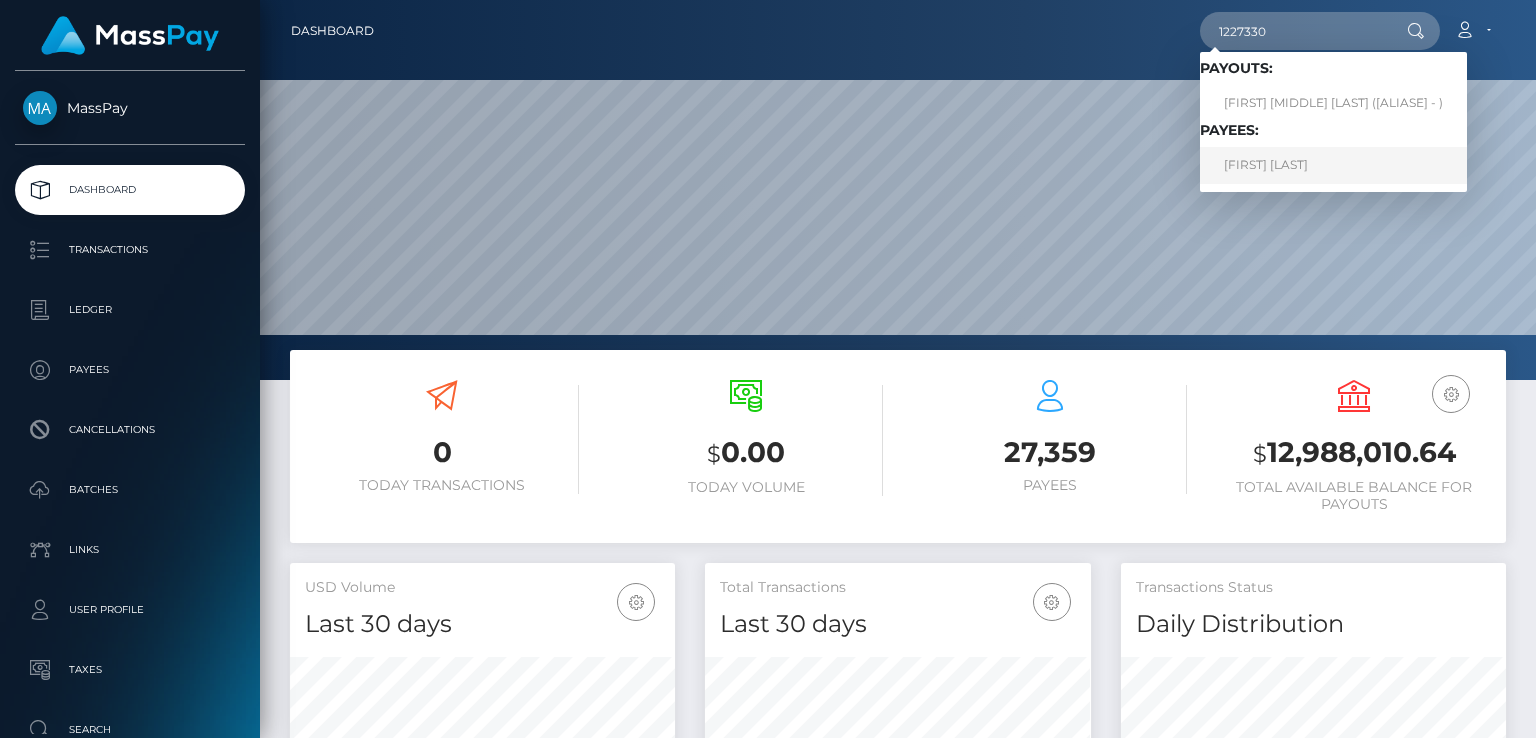 click on "Sophia  Bambao" at bounding box center [1333, 165] 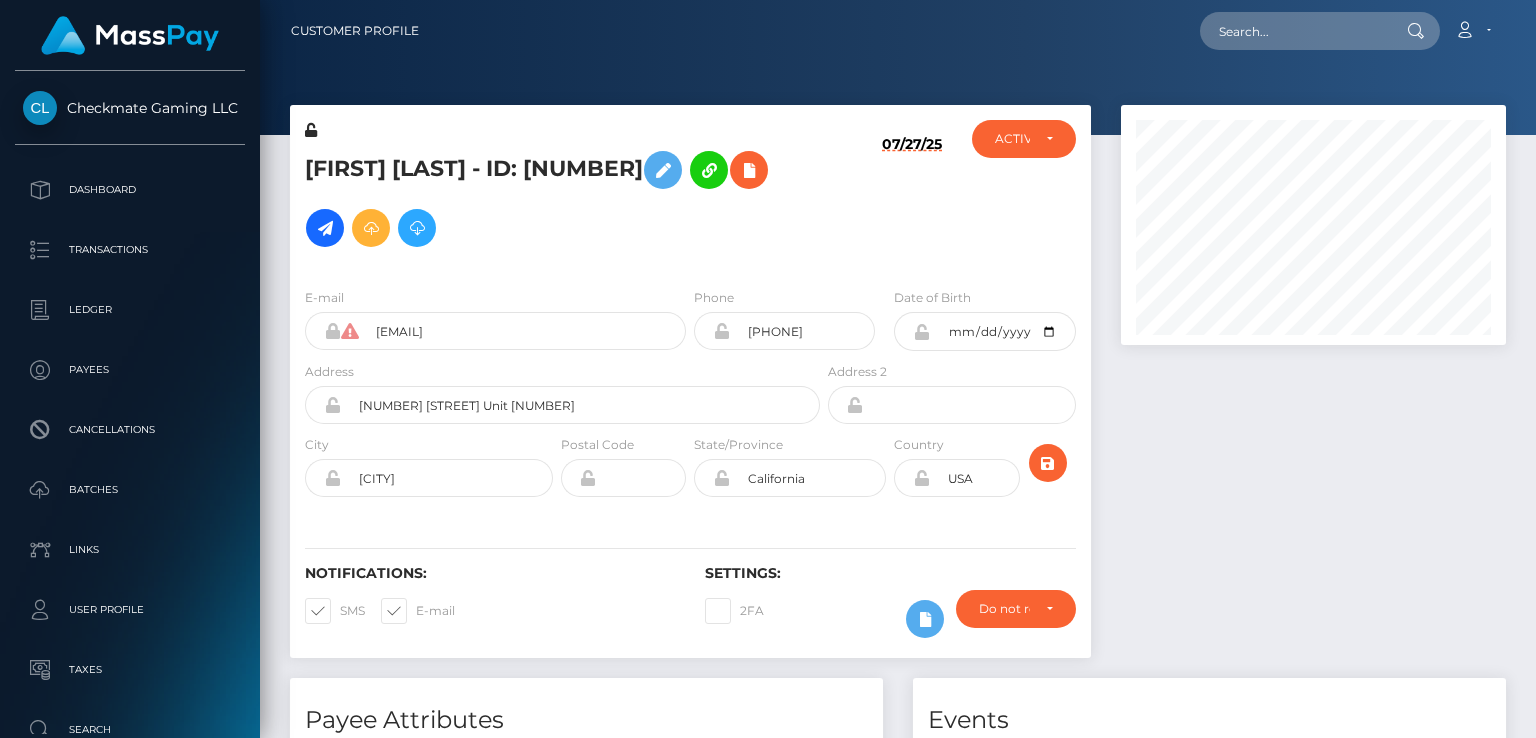 scroll, scrollTop: 0, scrollLeft: 0, axis: both 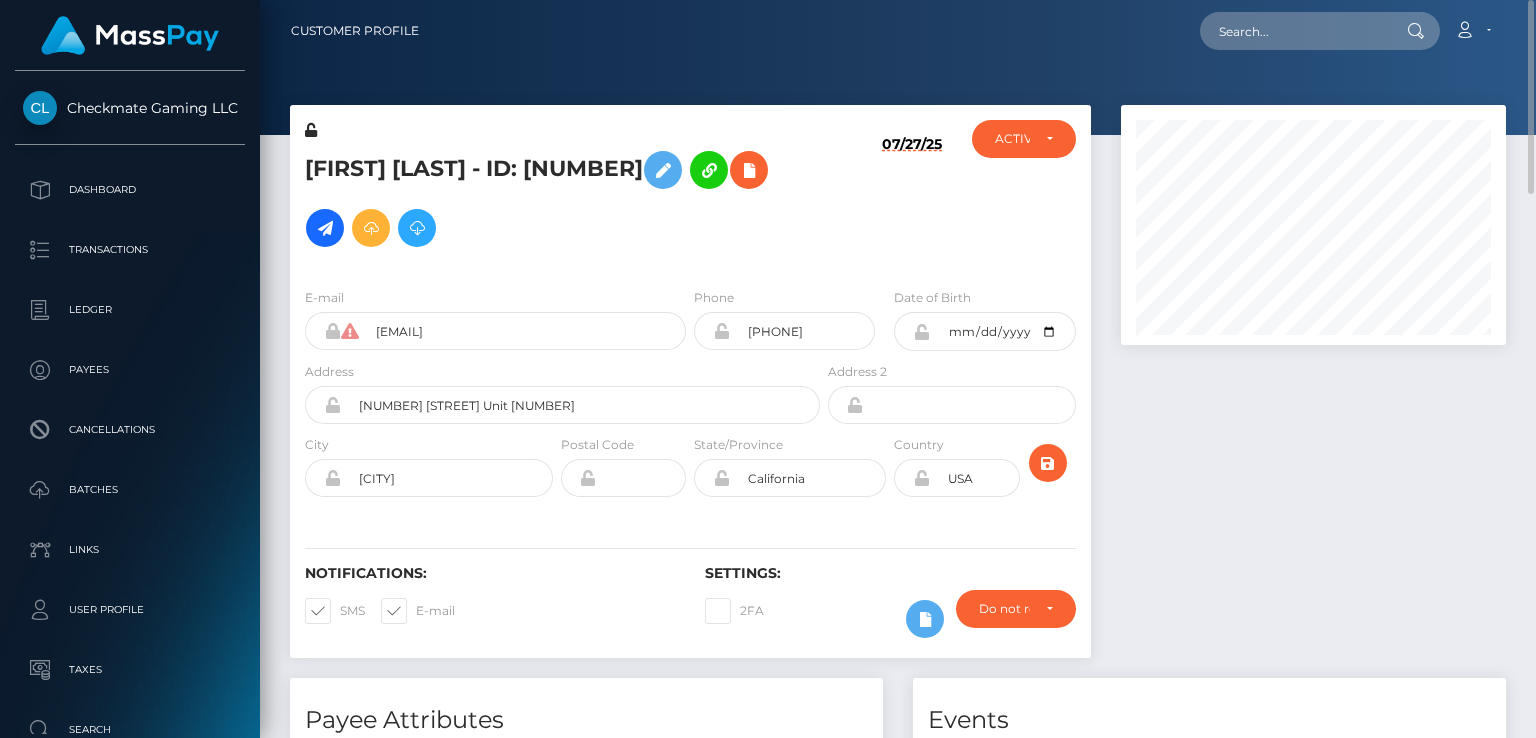 click on "[FIRST]  [LAST]
- ID: [NUMBER]" at bounding box center [557, 199] 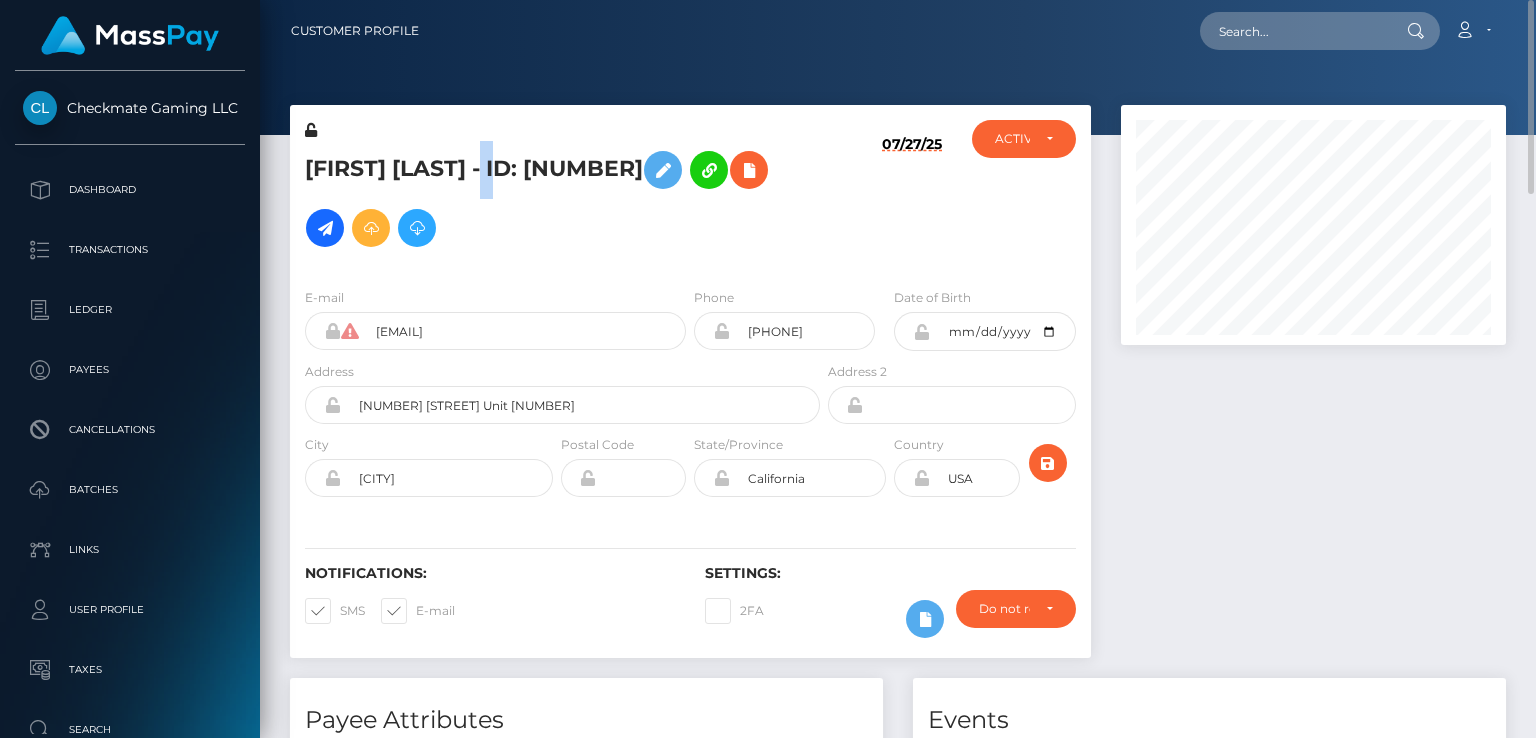 click on "[FIRST]  [LAST]
- ID: [NUMBER]" at bounding box center (557, 199) 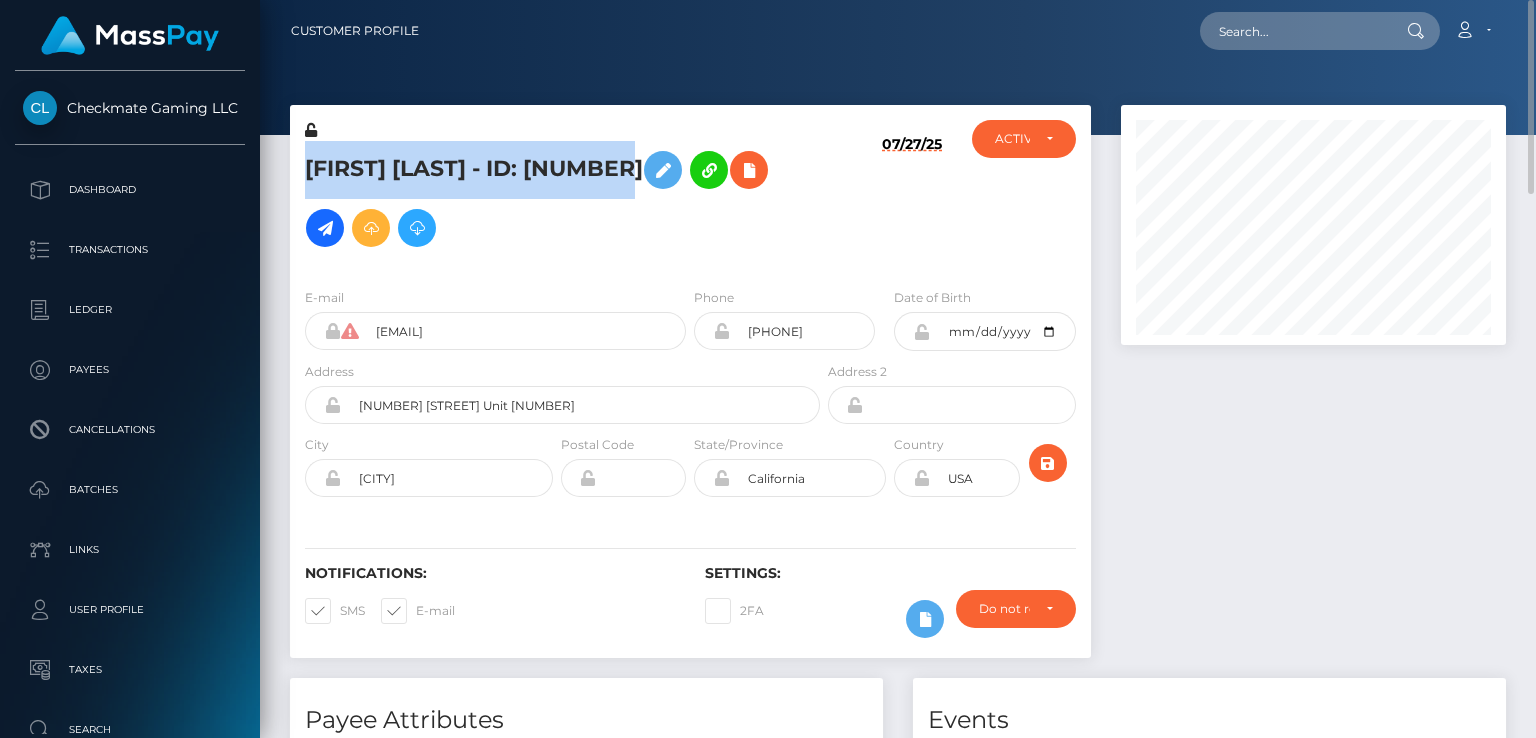 click on "[FIRST]  [LAST]
- ID: [NUMBER]" at bounding box center (557, 199) 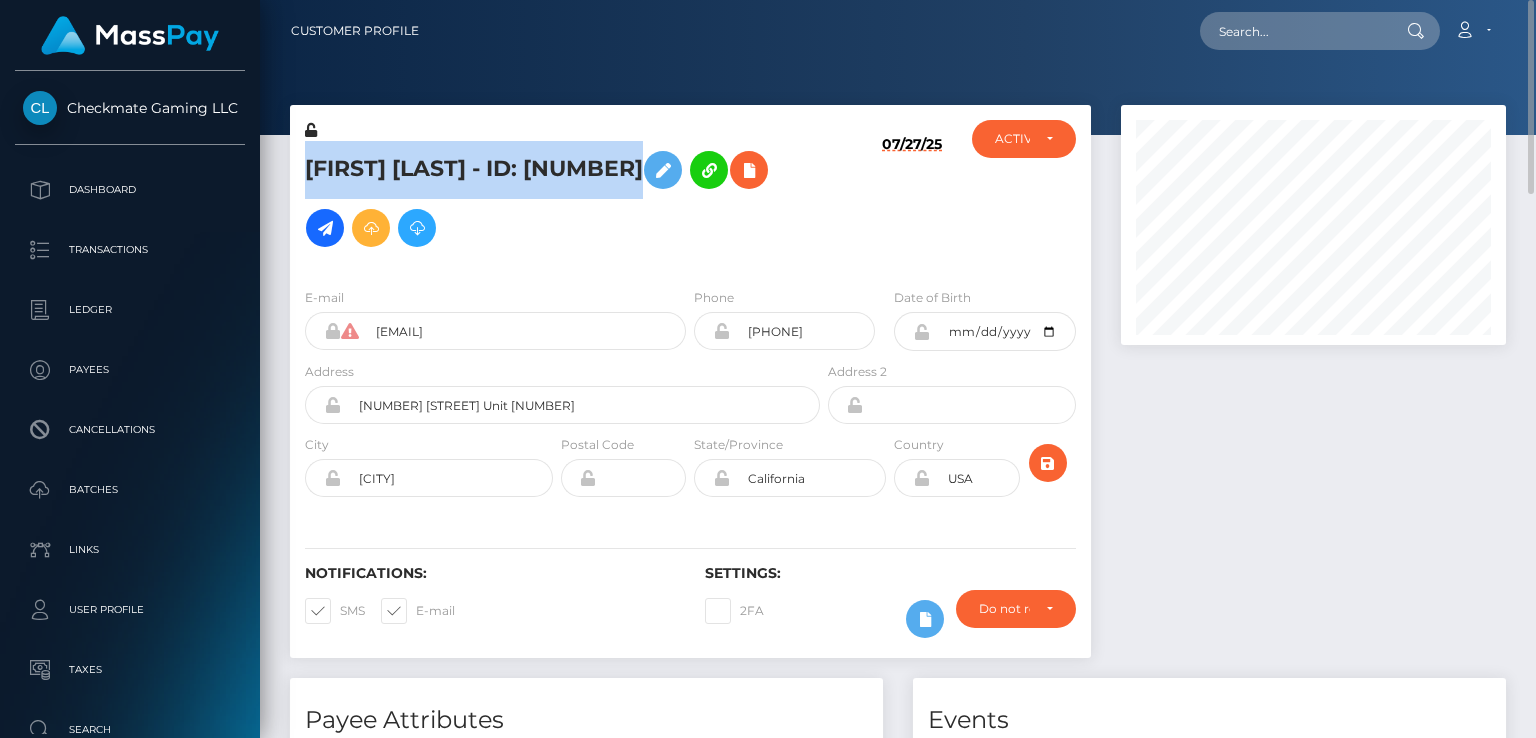 copy on "[FIRST]  [LAST]
- ID: [NUMBER]" 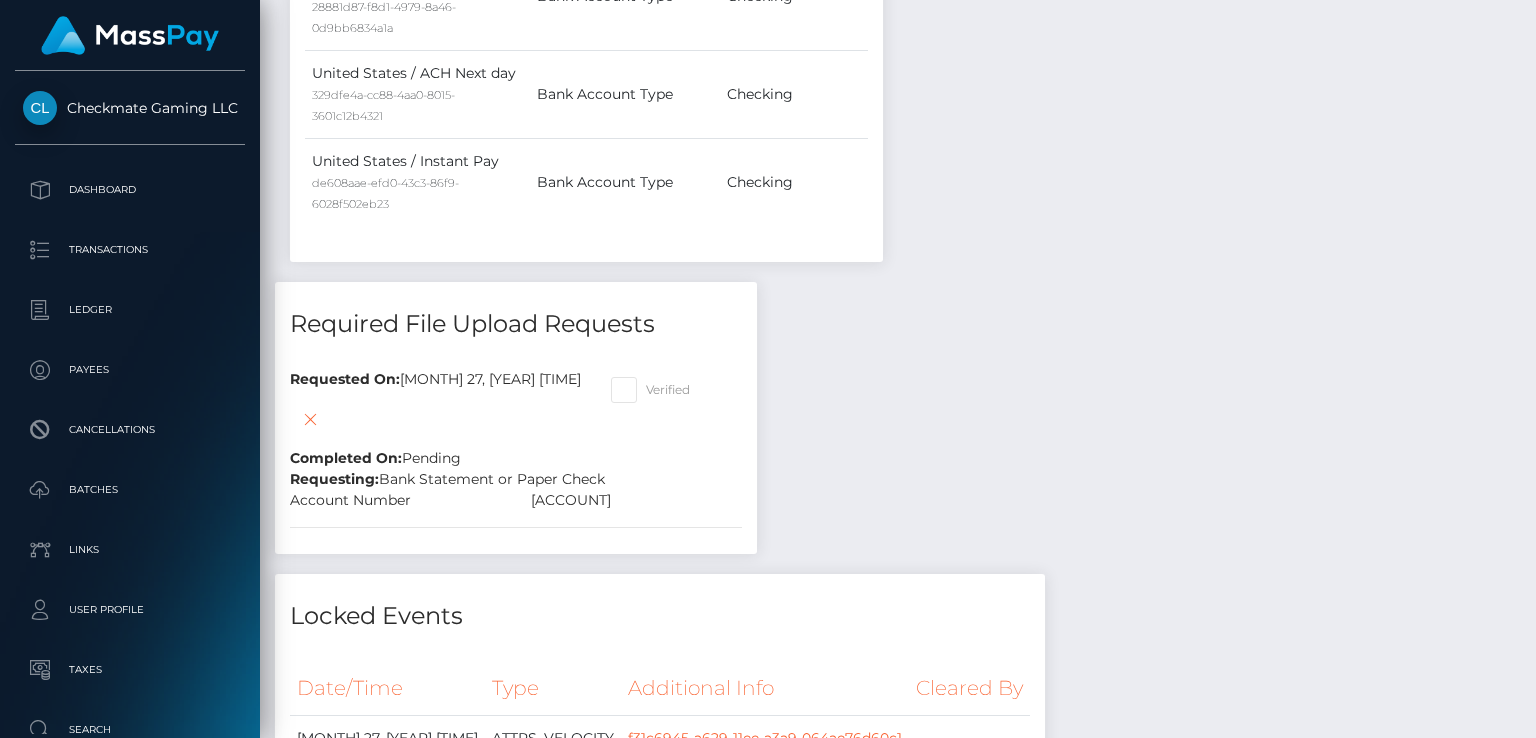 scroll, scrollTop: 2068, scrollLeft: 0, axis: vertical 